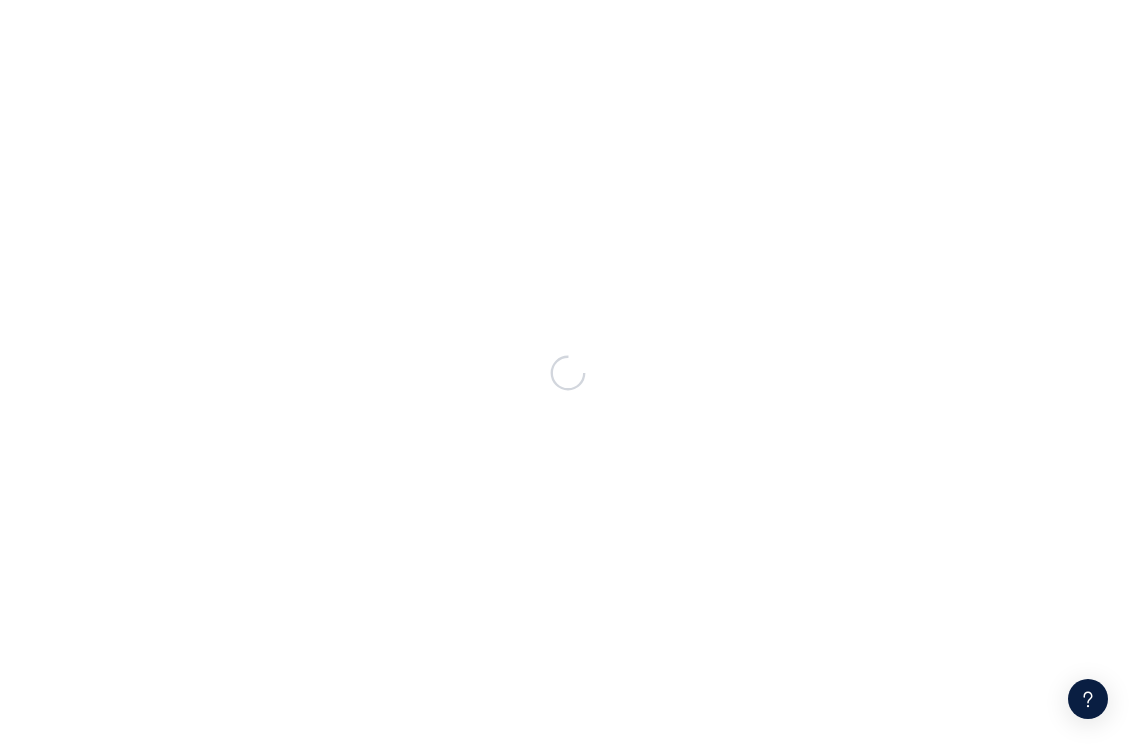 scroll, scrollTop: 0, scrollLeft: 0, axis: both 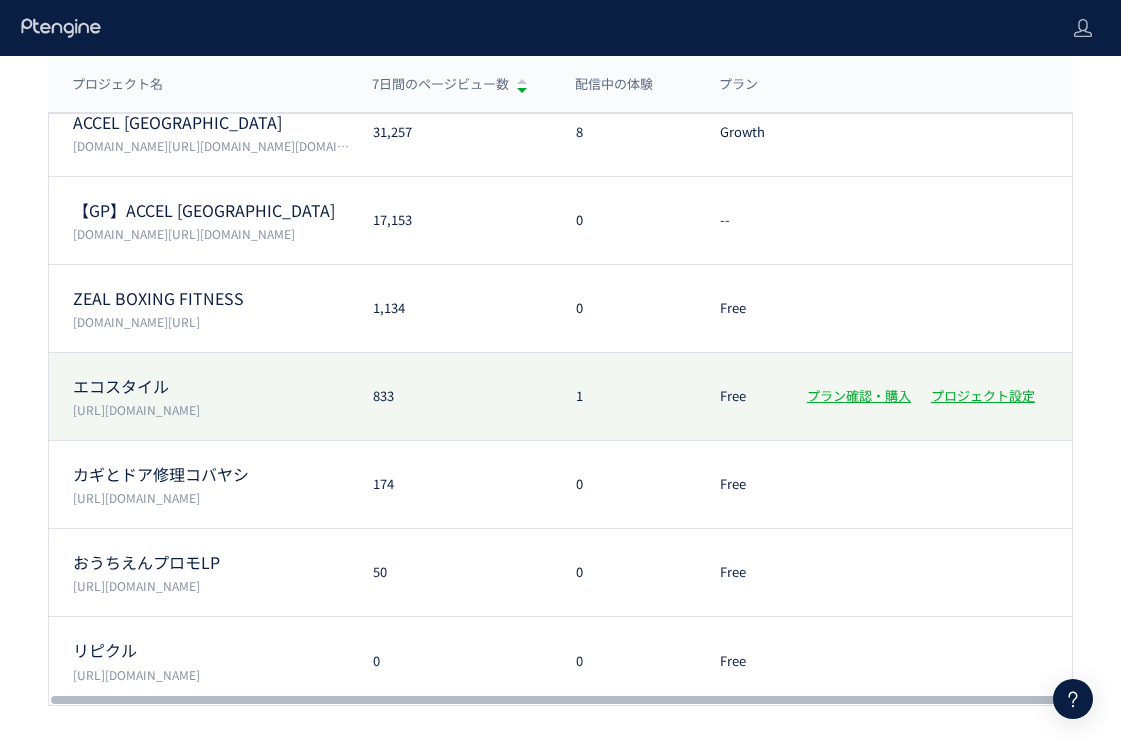 click on "[URL][DOMAIN_NAME]" 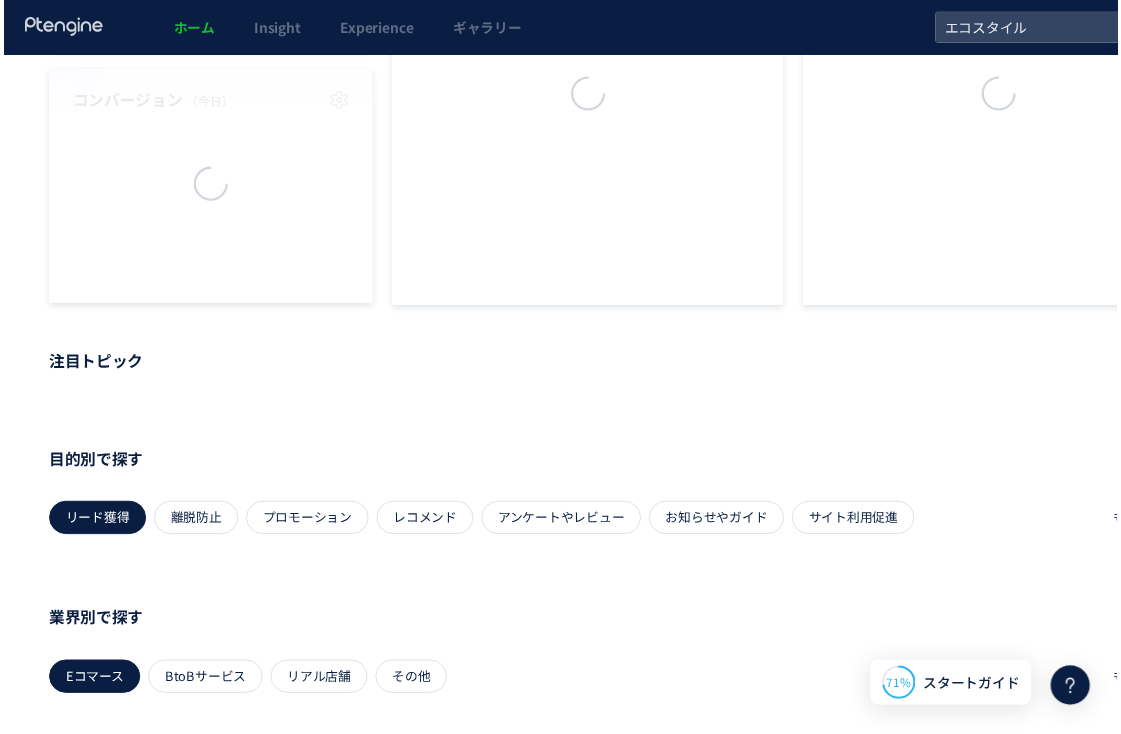 scroll, scrollTop: 0, scrollLeft: 0, axis: both 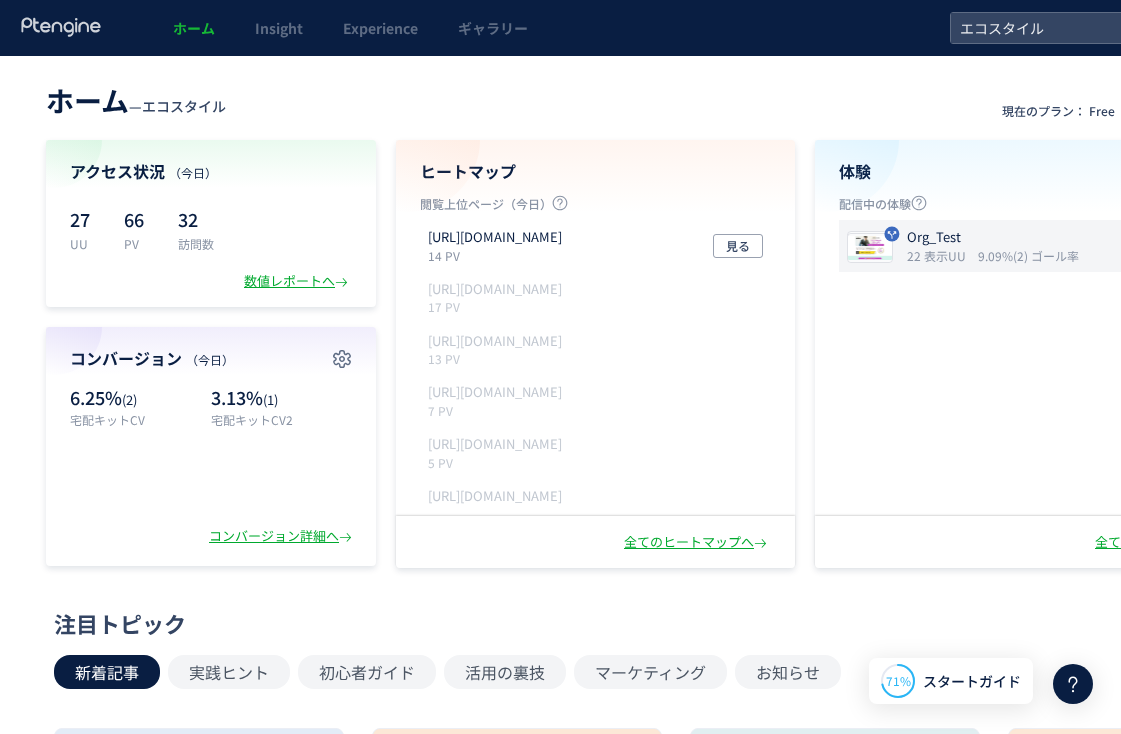 click on "9.09%(2) ゴール率" at bounding box center (1028, 255) 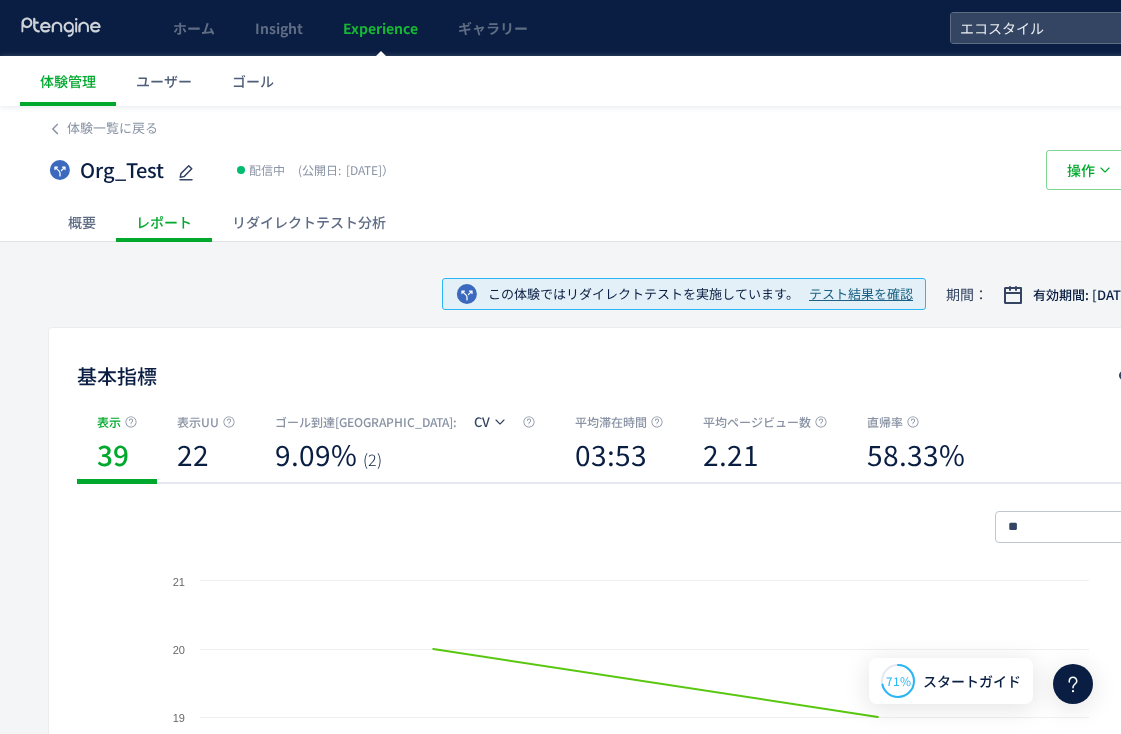click on "リダイレクトテスト分析" 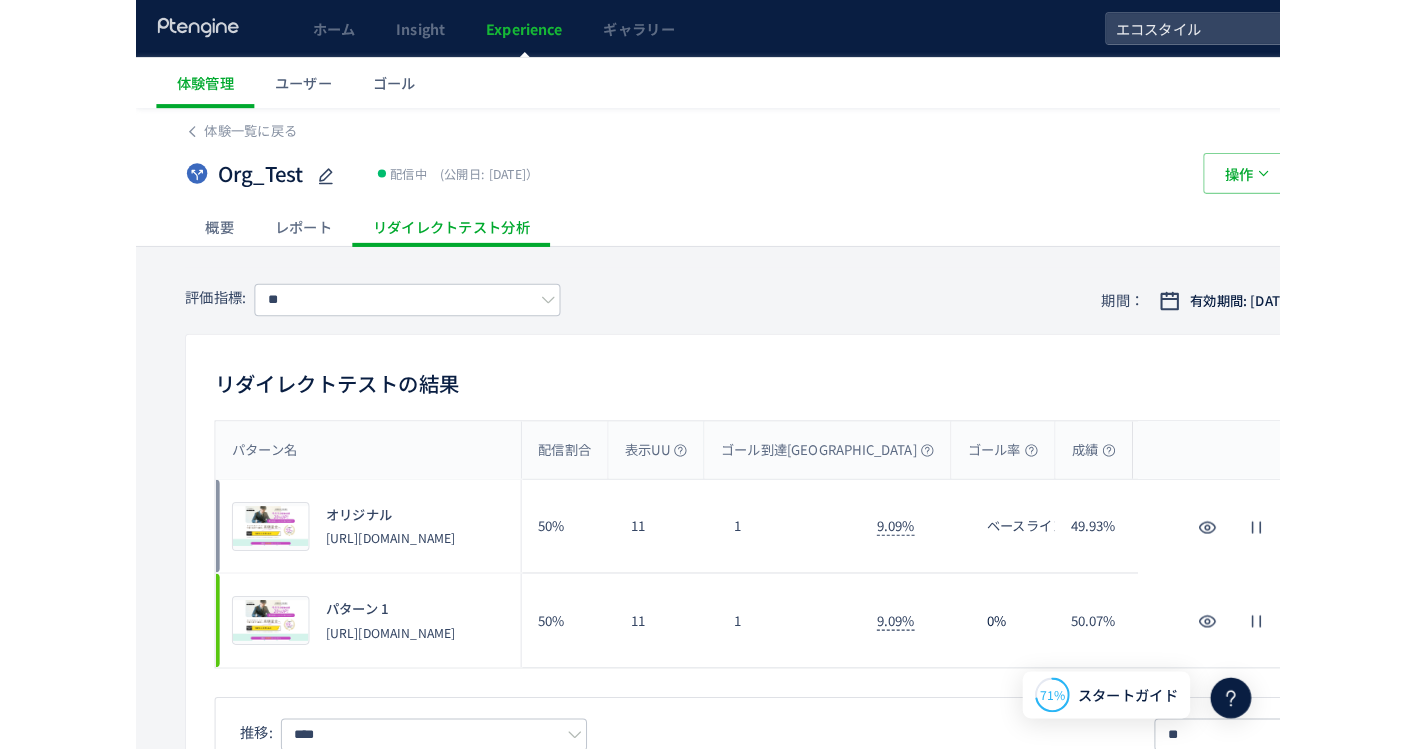 scroll, scrollTop: 9, scrollLeft: 0, axis: vertical 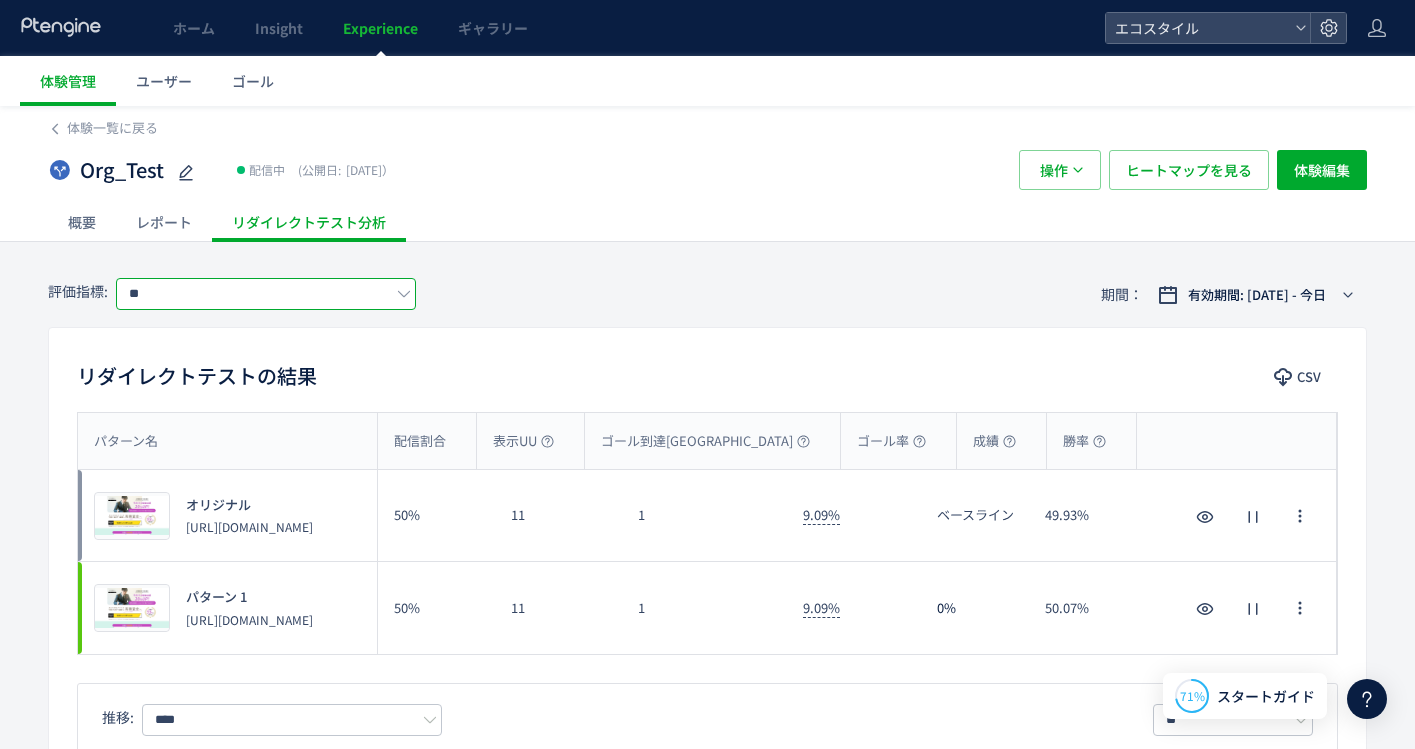 click on "**" 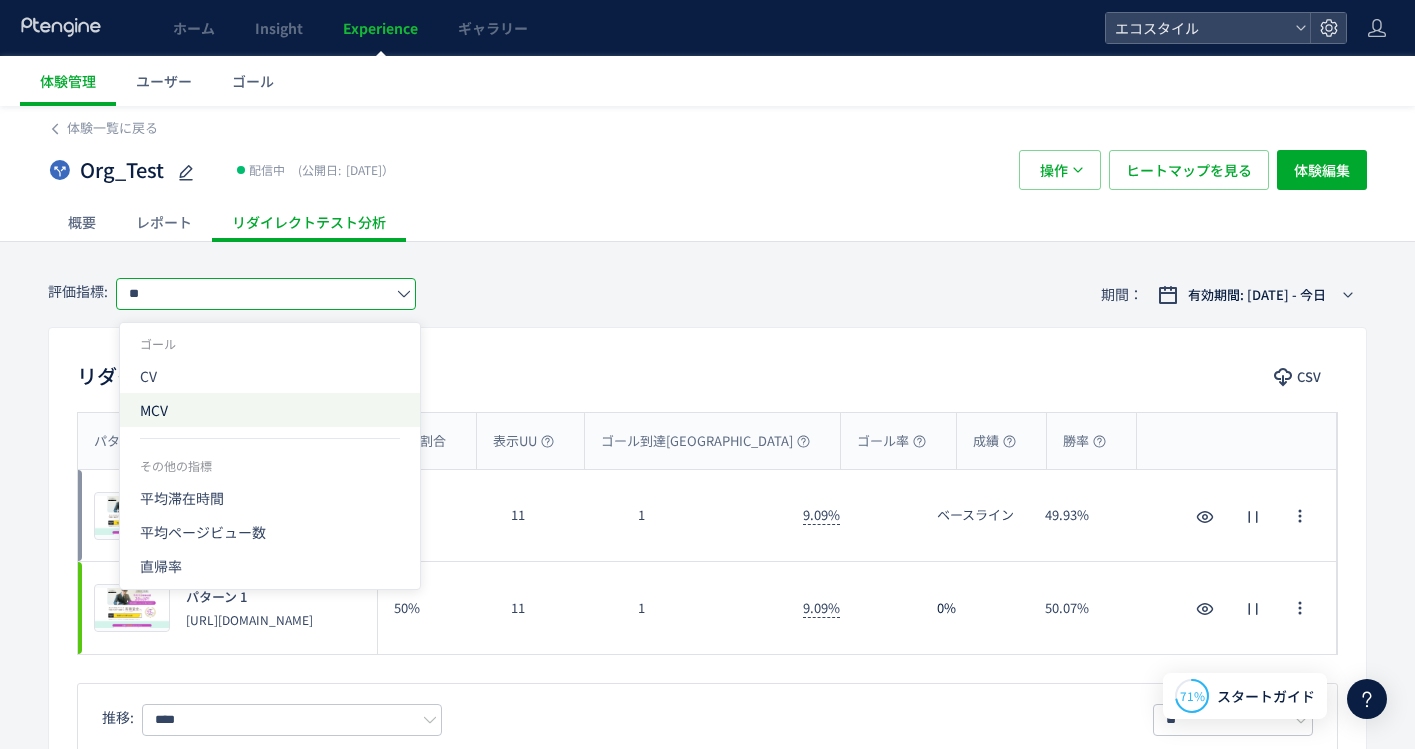 click on "MCV" 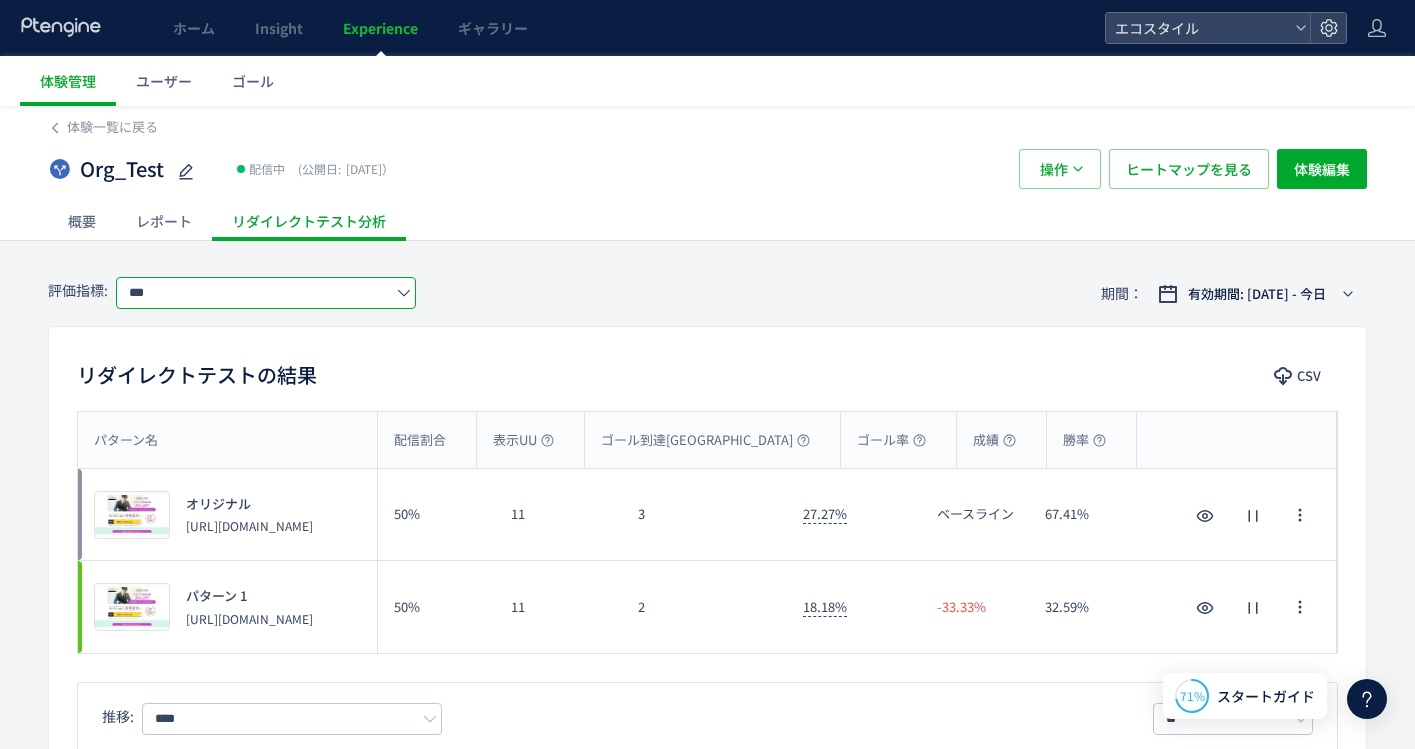 scroll, scrollTop: 0, scrollLeft: 0, axis: both 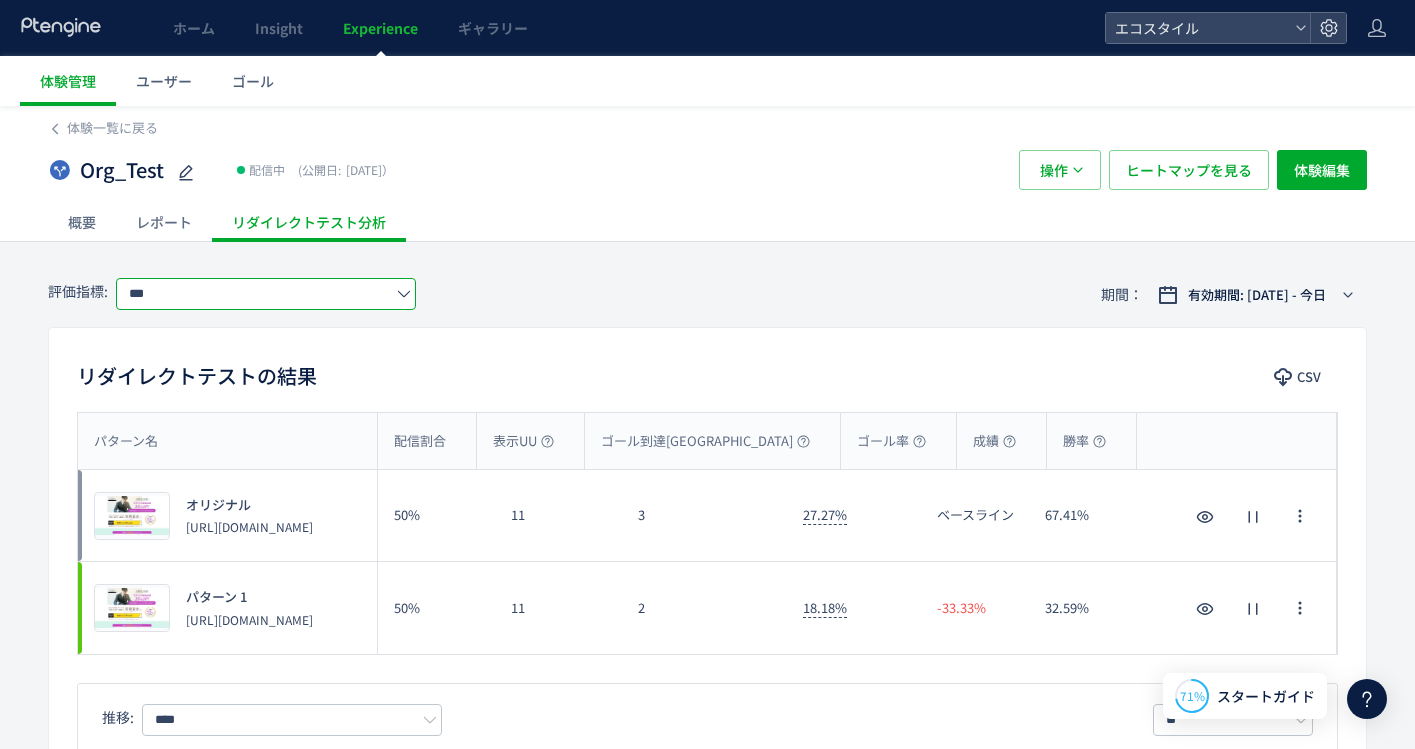 click on "概要" 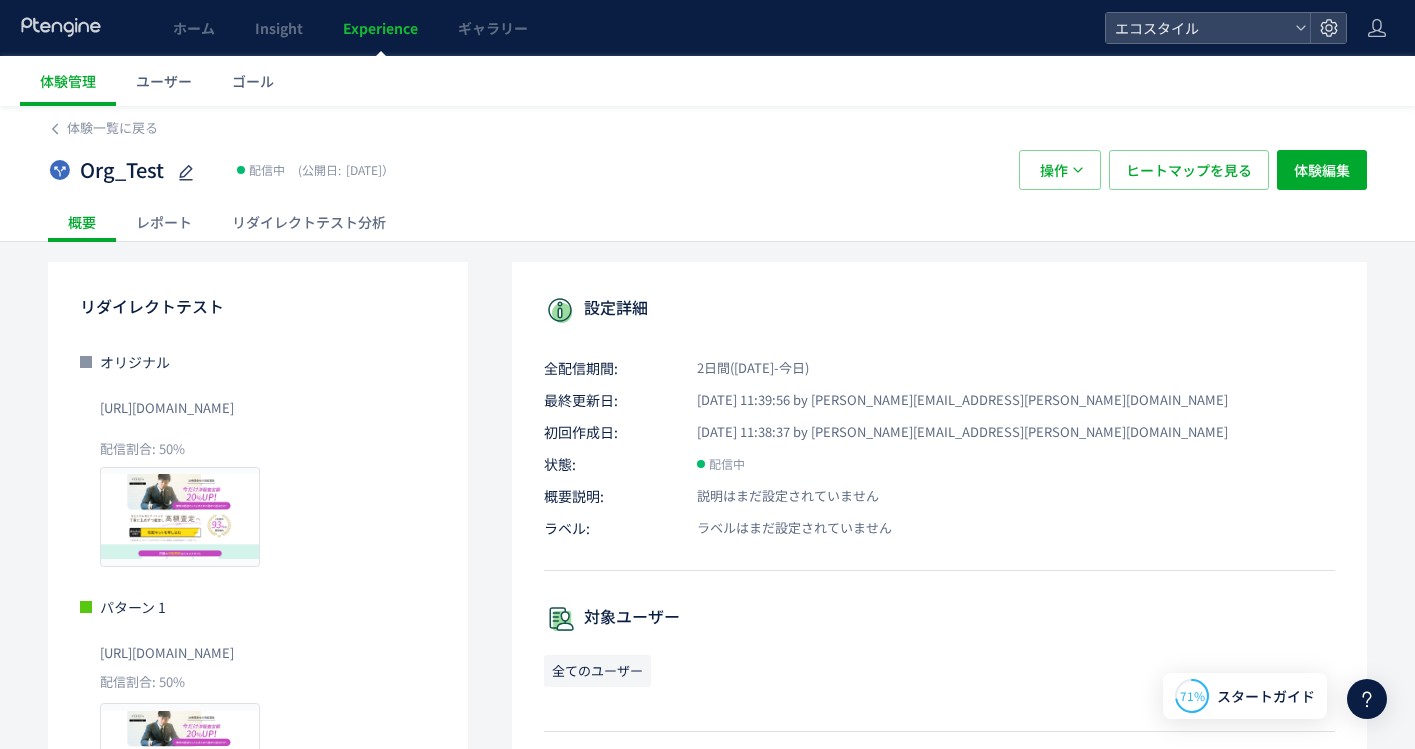 click on "レポート" 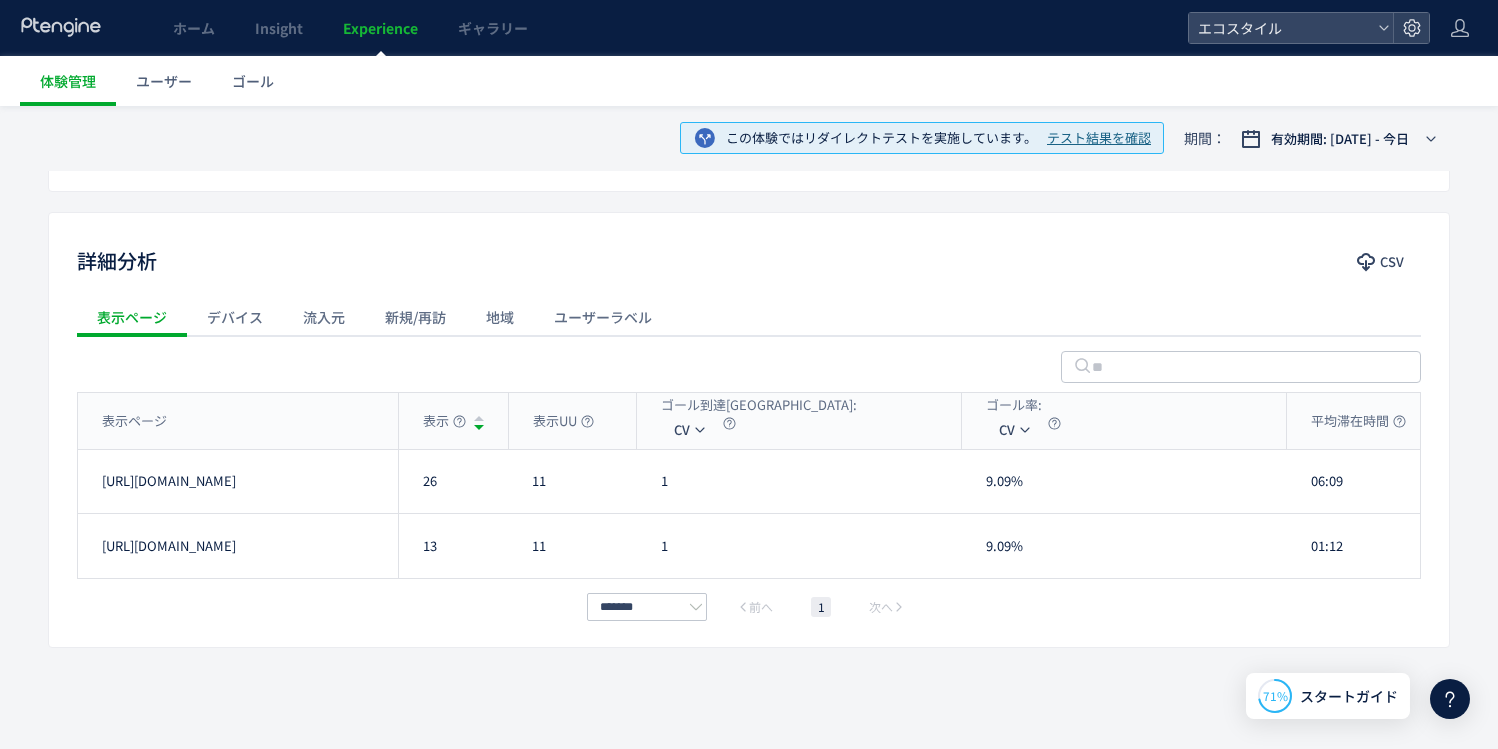 scroll, scrollTop: 0, scrollLeft: 0, axis: both 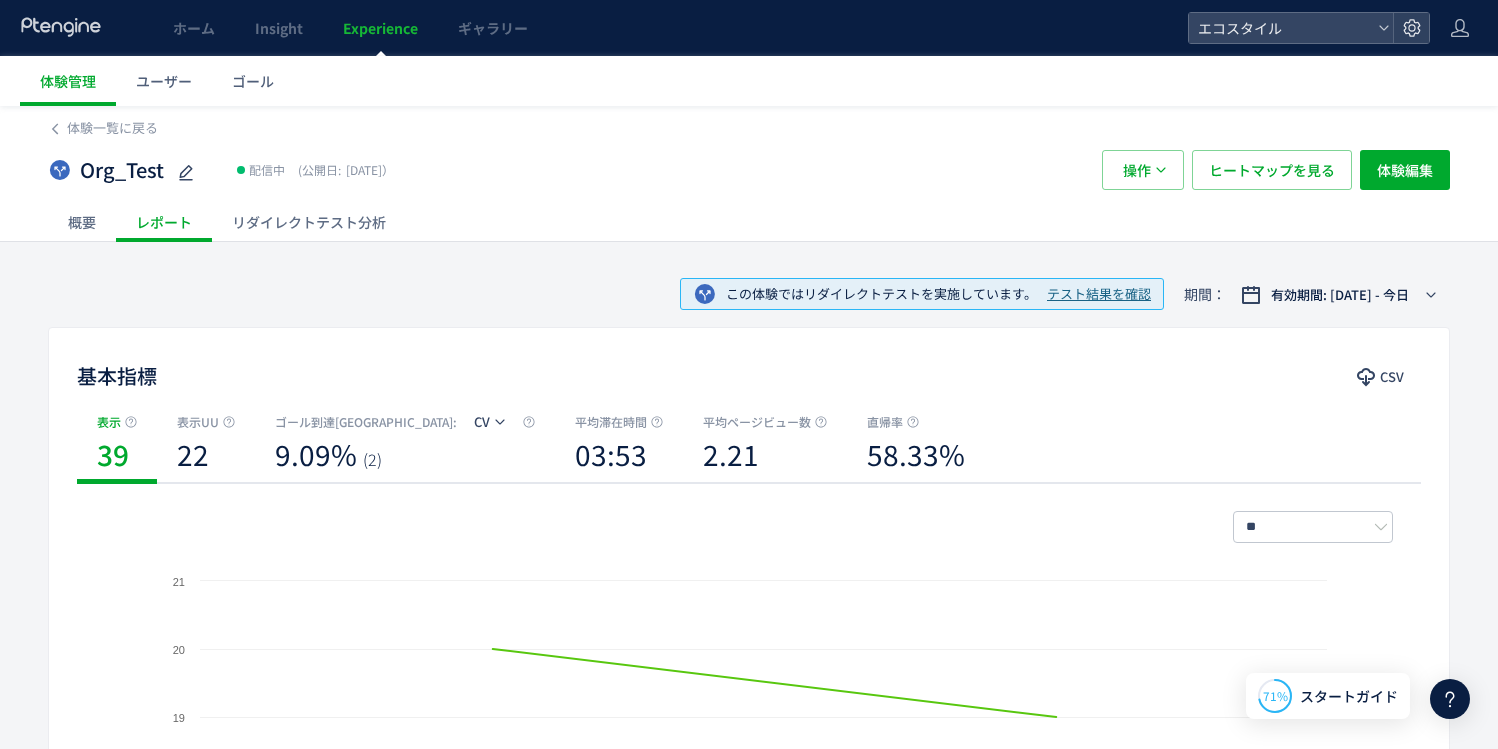 click on "リダイレクトテスト分析" 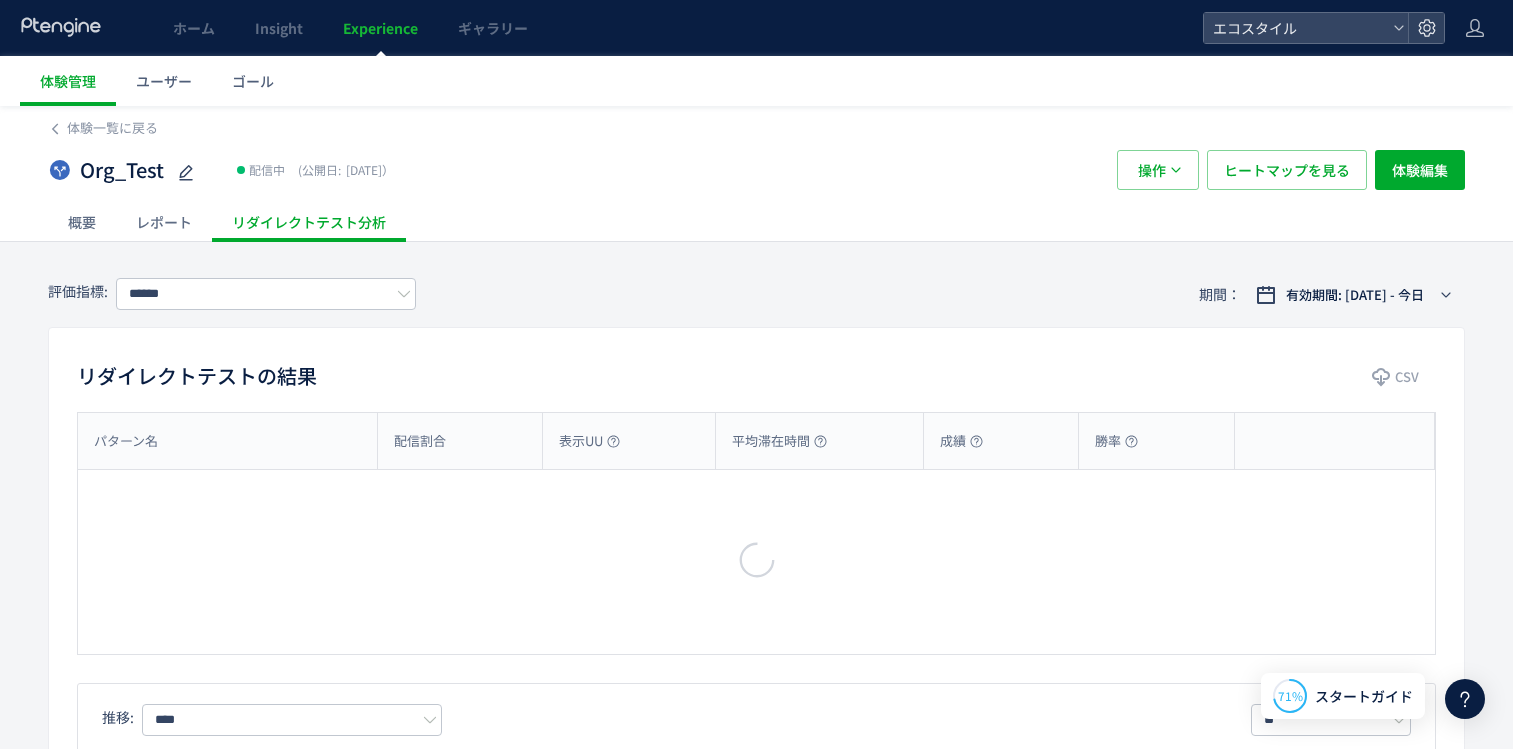 type on "**" 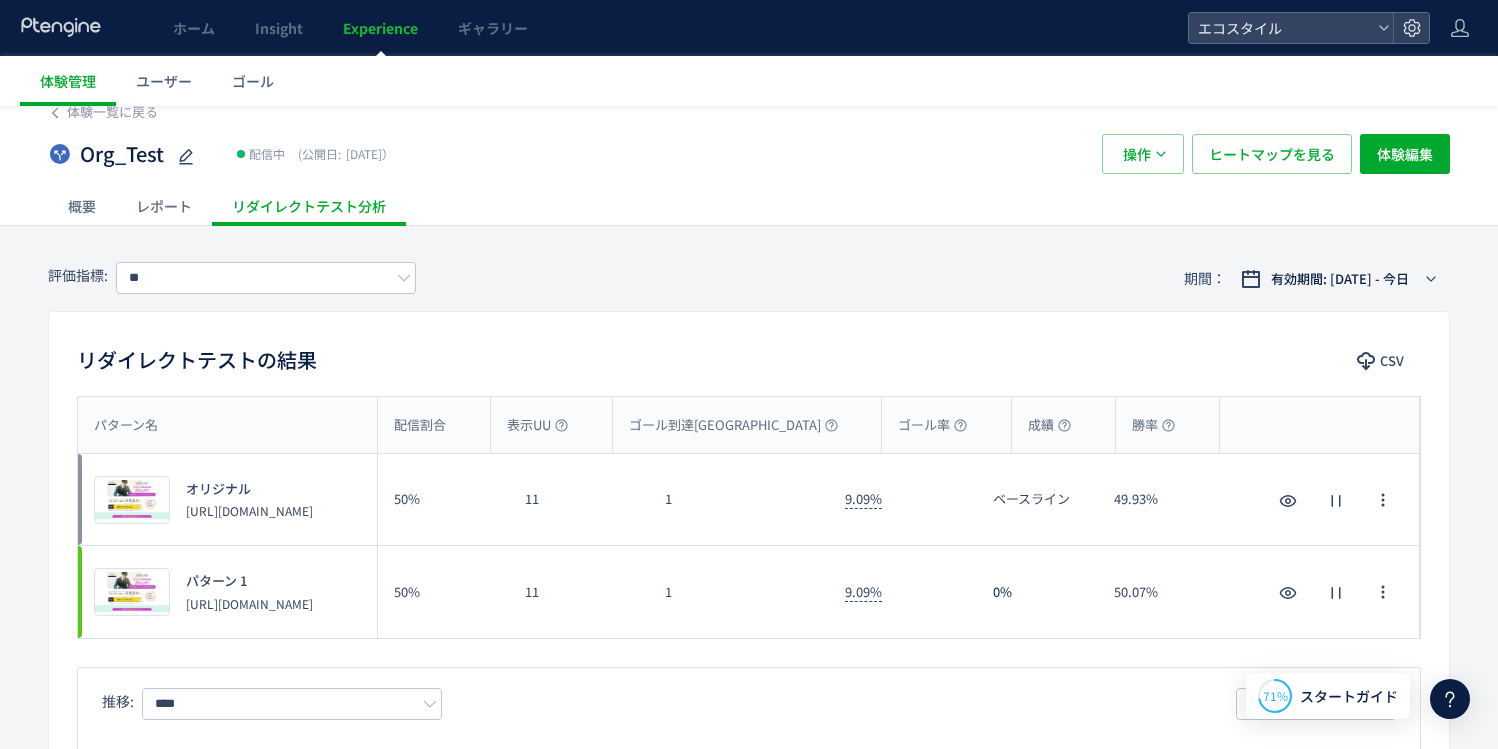 scroll, scrollTop: 0, scrollLeft: 0, axis: both 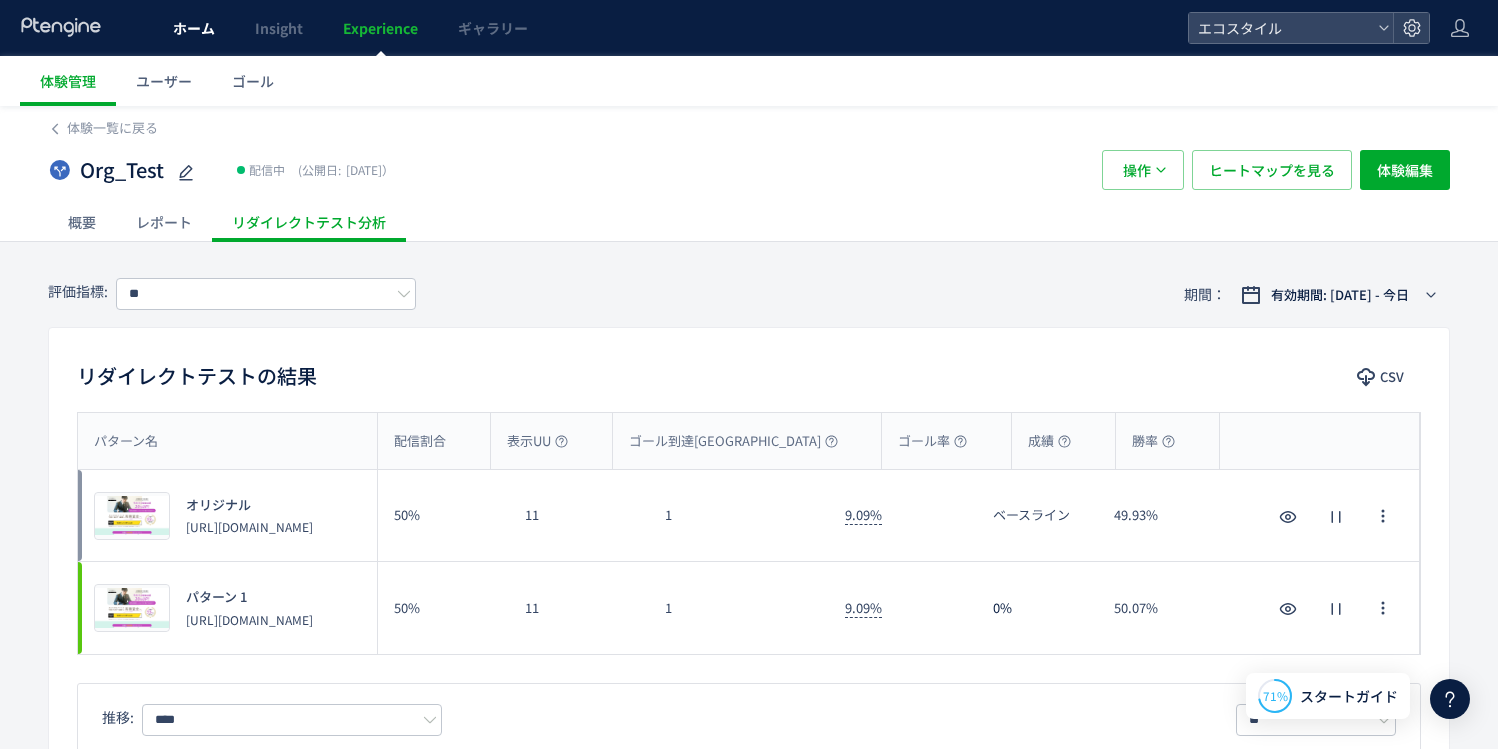 click on "ホーム" at bounding box center (194, 28) 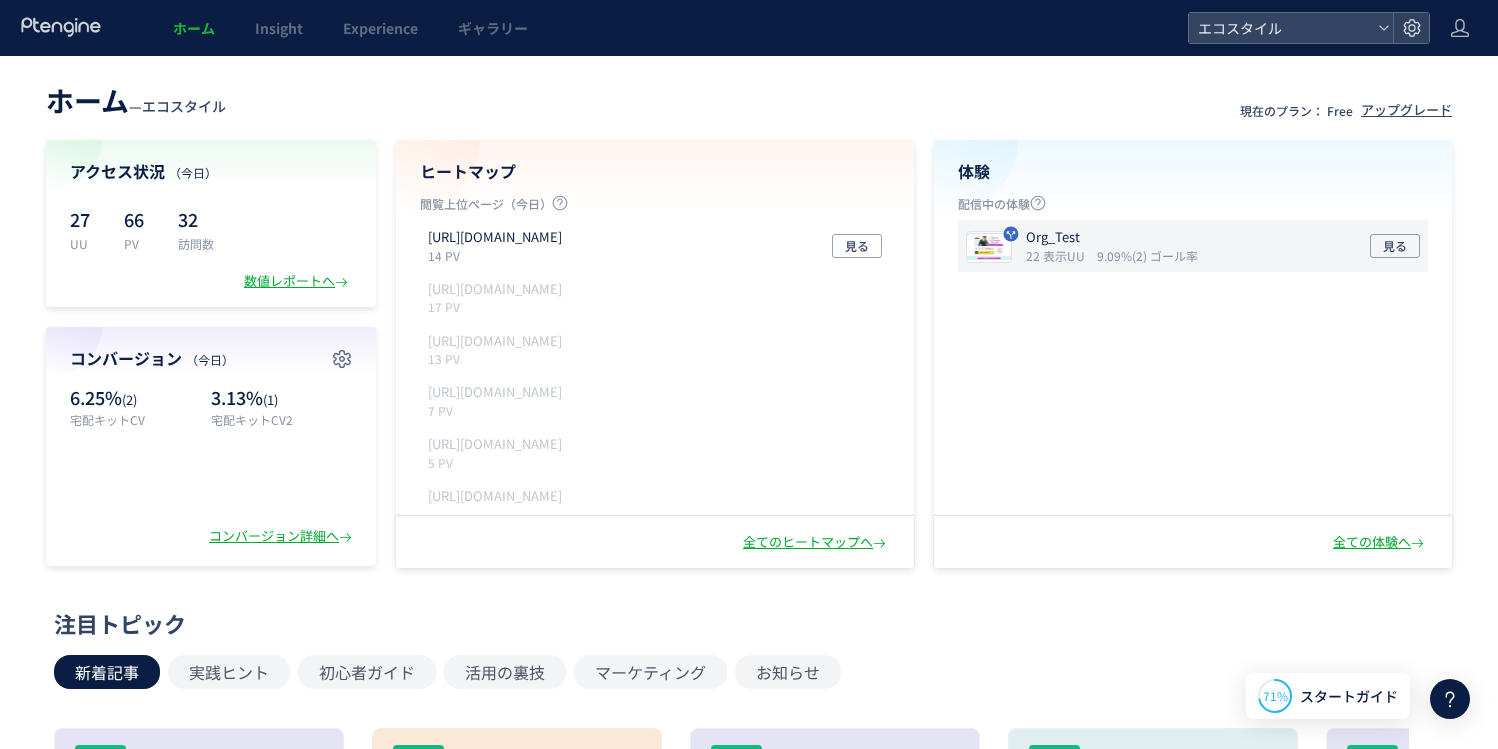 click on "Org_Test" at bounding box center (1108, 237) 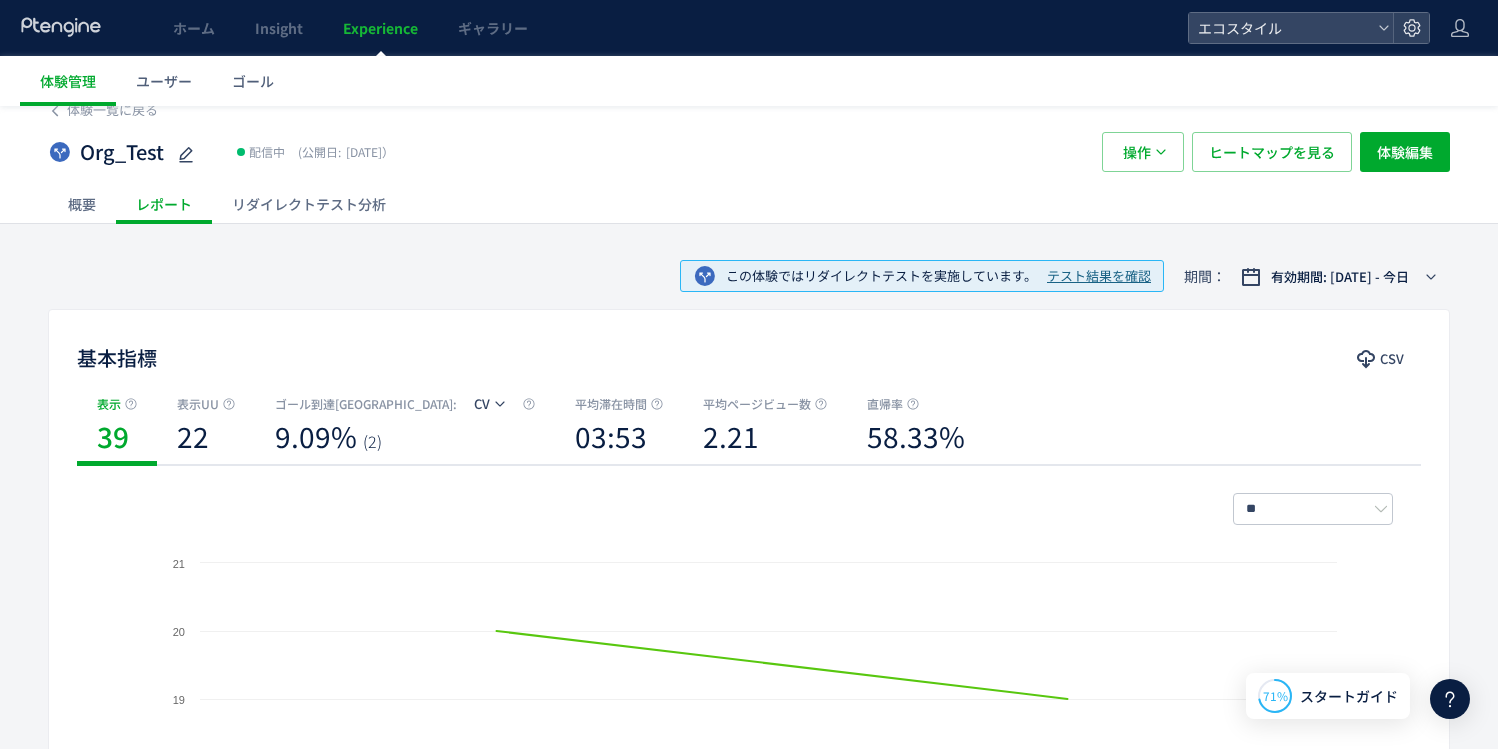 scroll, scrollTop: 0, scrollLeft: 0, axis: both 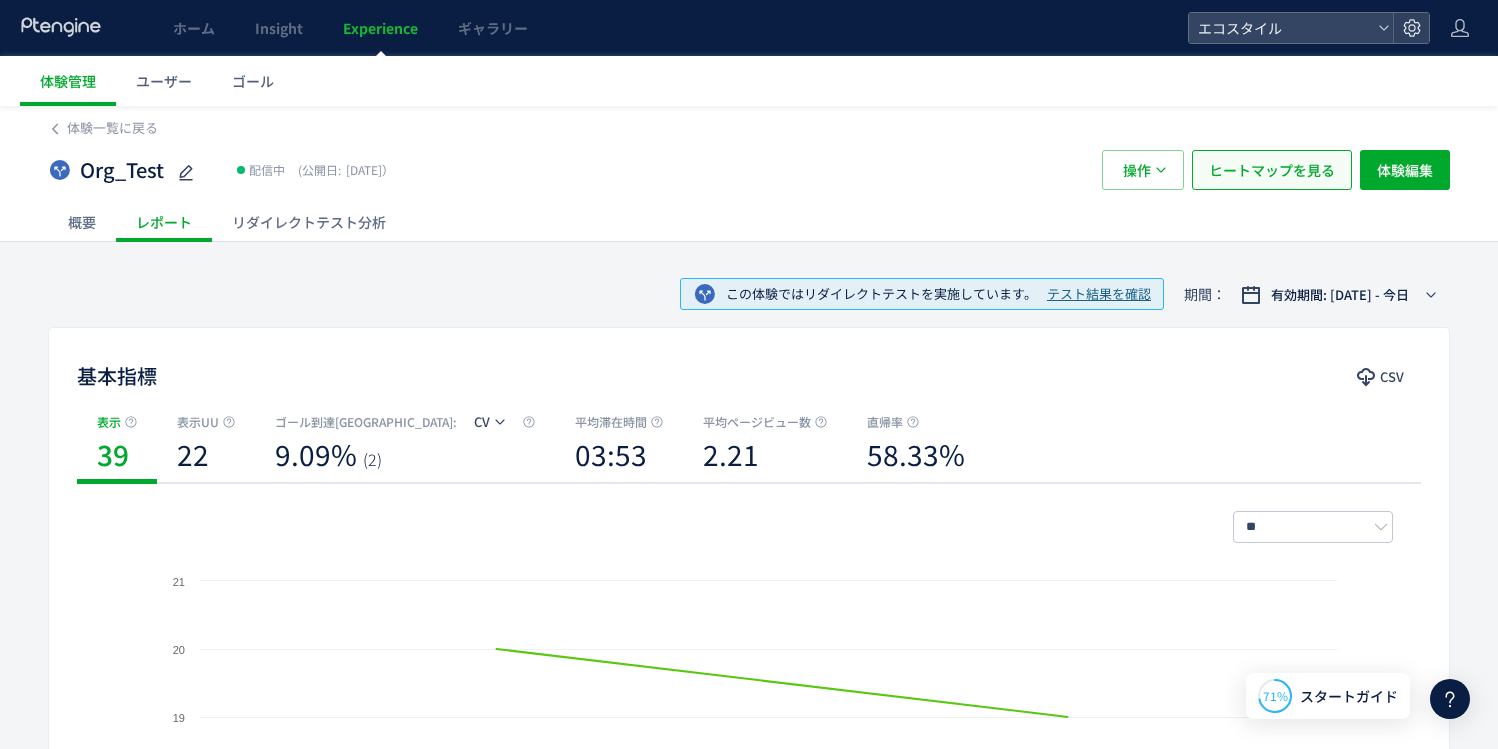 click on "ヒートマップを見る" at bounding box center [1272, 170] 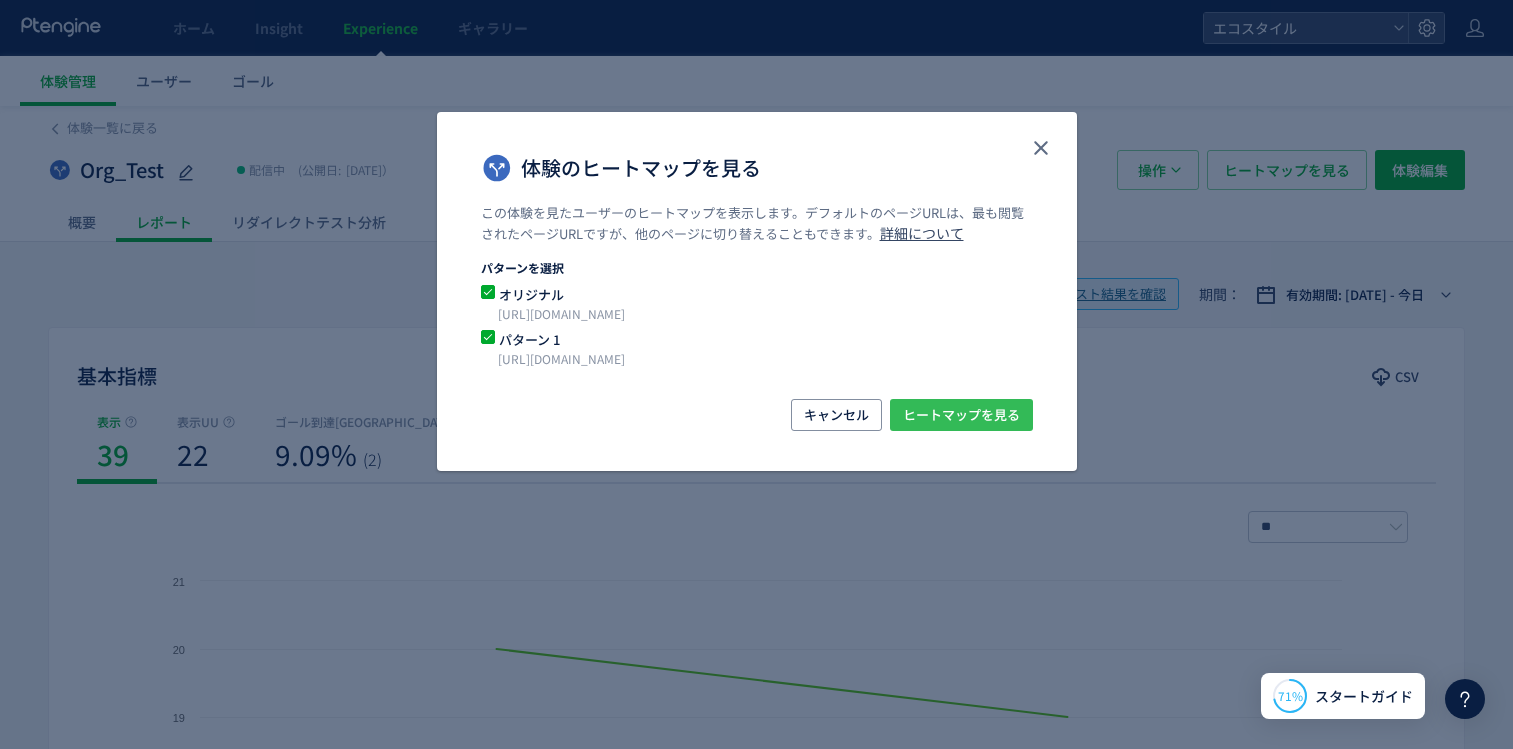 click on "ヒートマップを見る" at bounding box center [961, 415] 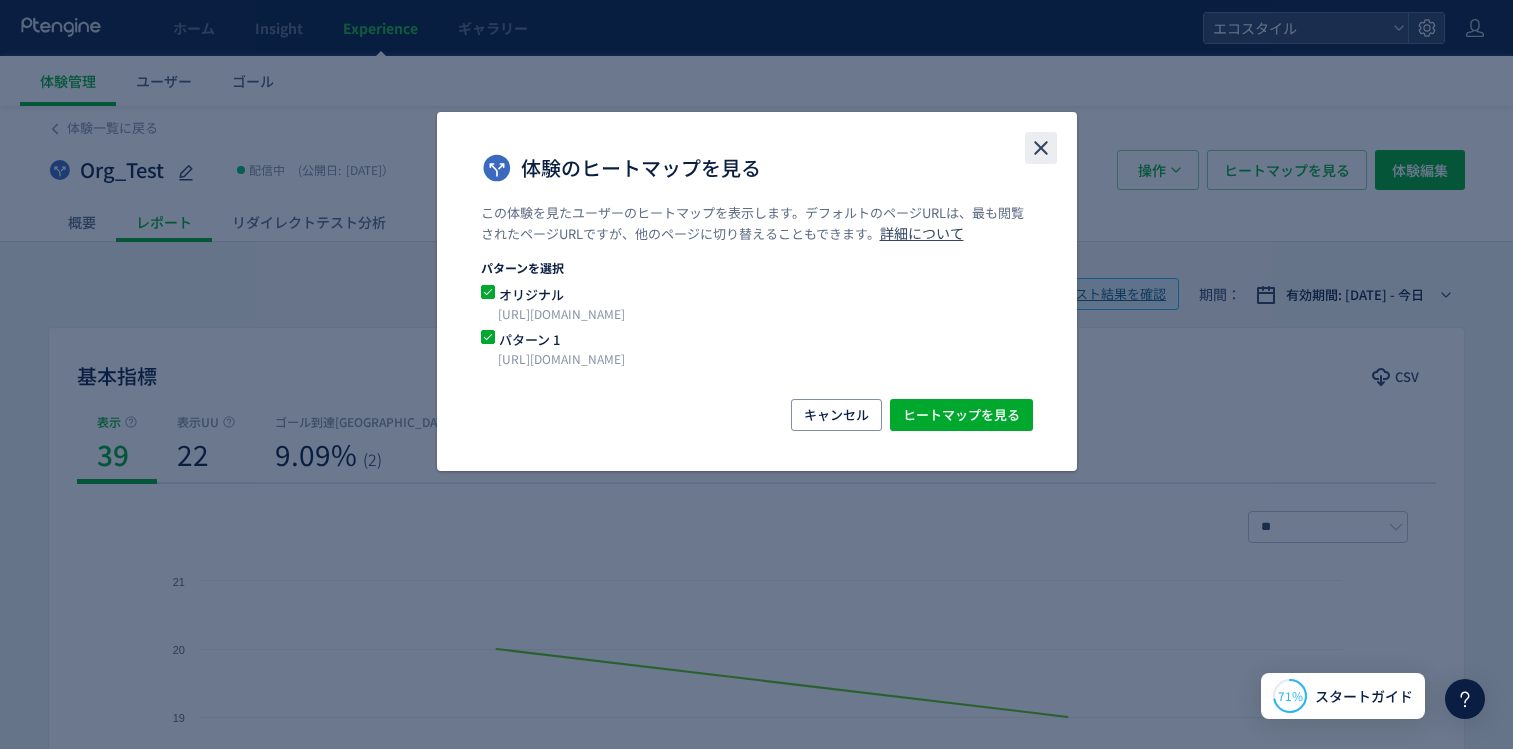 click 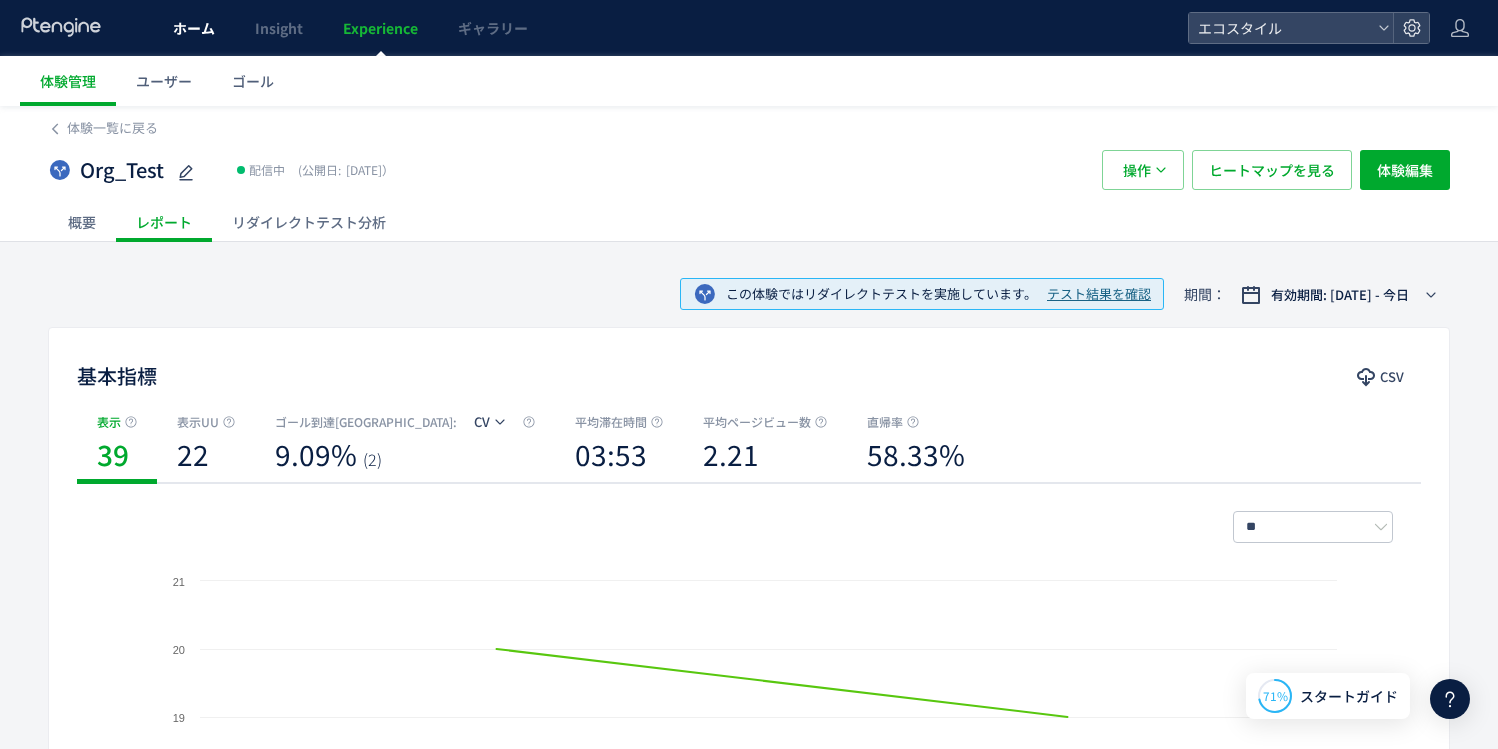 click on "ホーム" at bounding box center (194, 28) 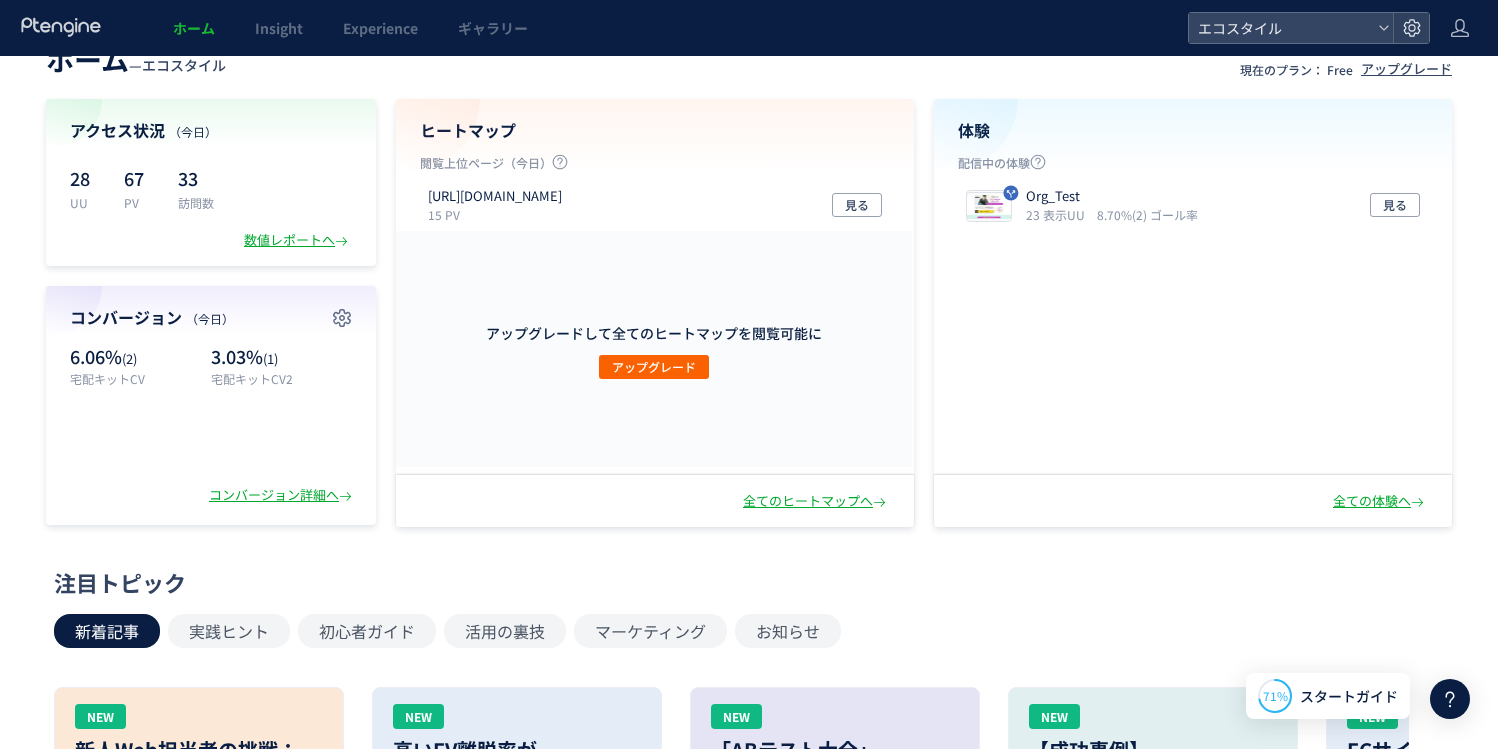 scroll, scrollTop: 0, scrollLeft: 0, axis: both 